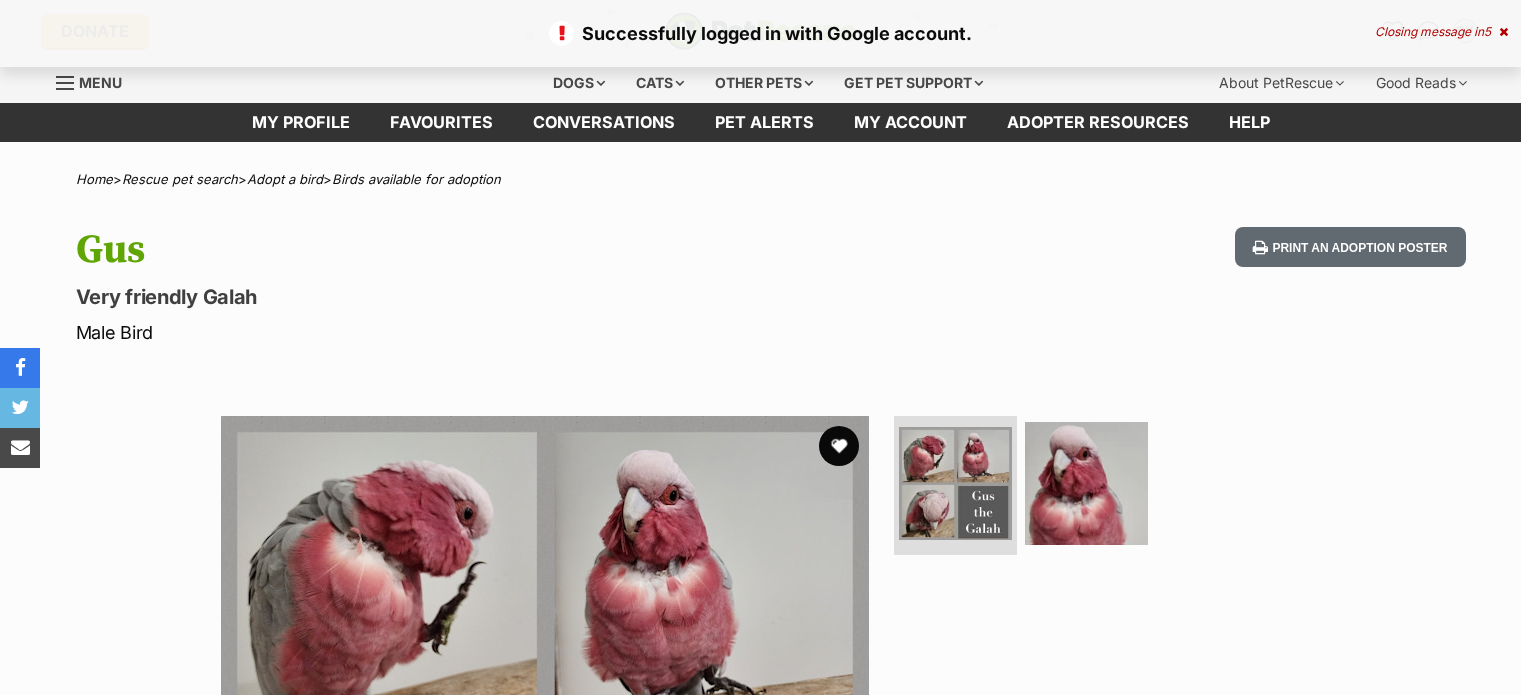 scroll, scrollTop: 0, scrollLeft: 0, axis: both 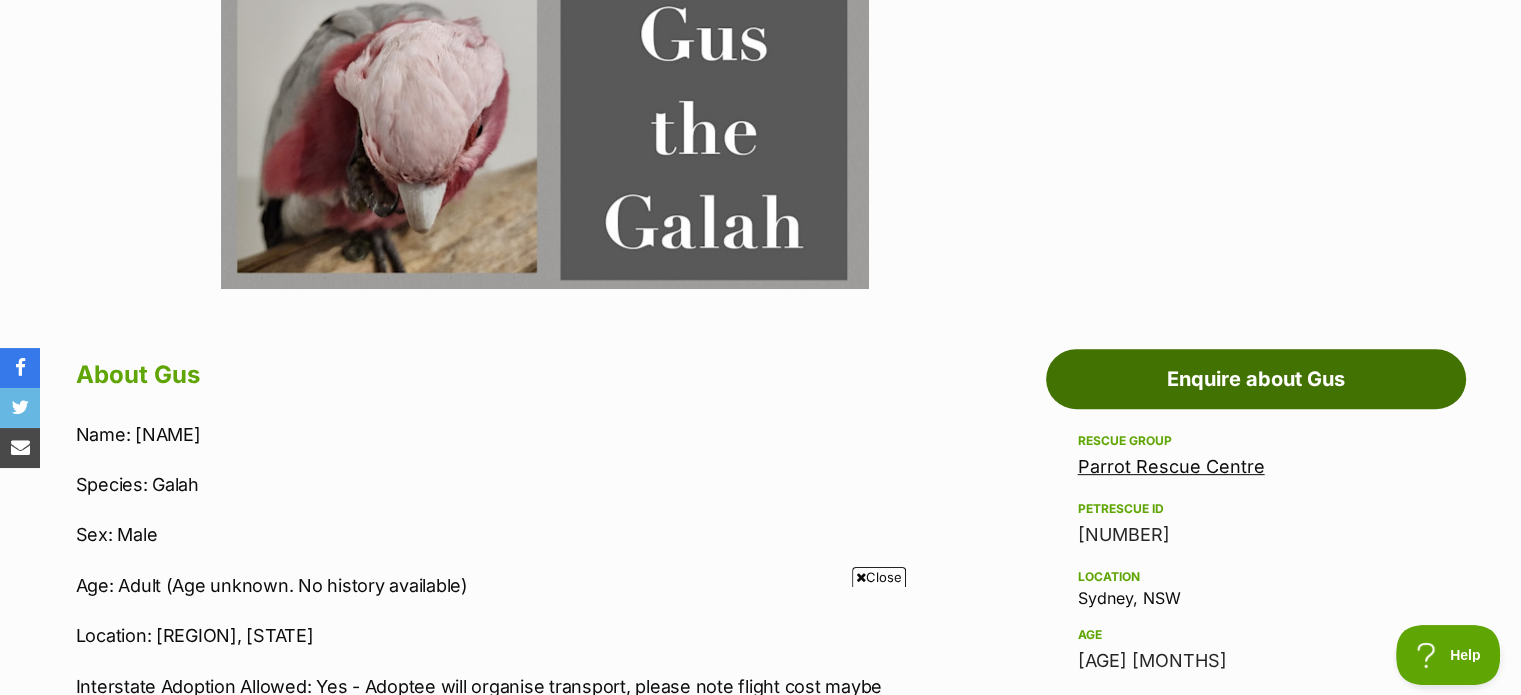click on "Enquire about Gus" at bounding box center (1256, 379) 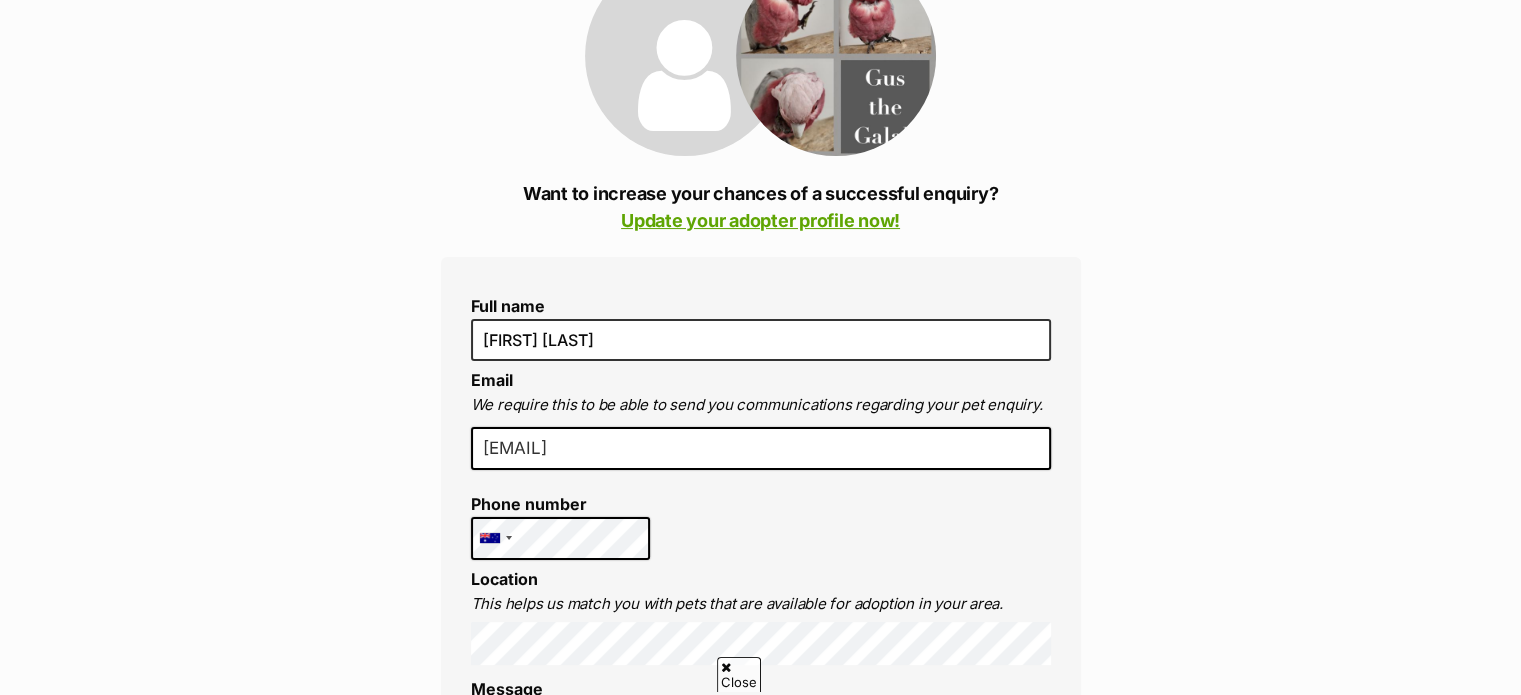 scroll, scrollTop: 439, scrollLeft: 0, axis: vertical 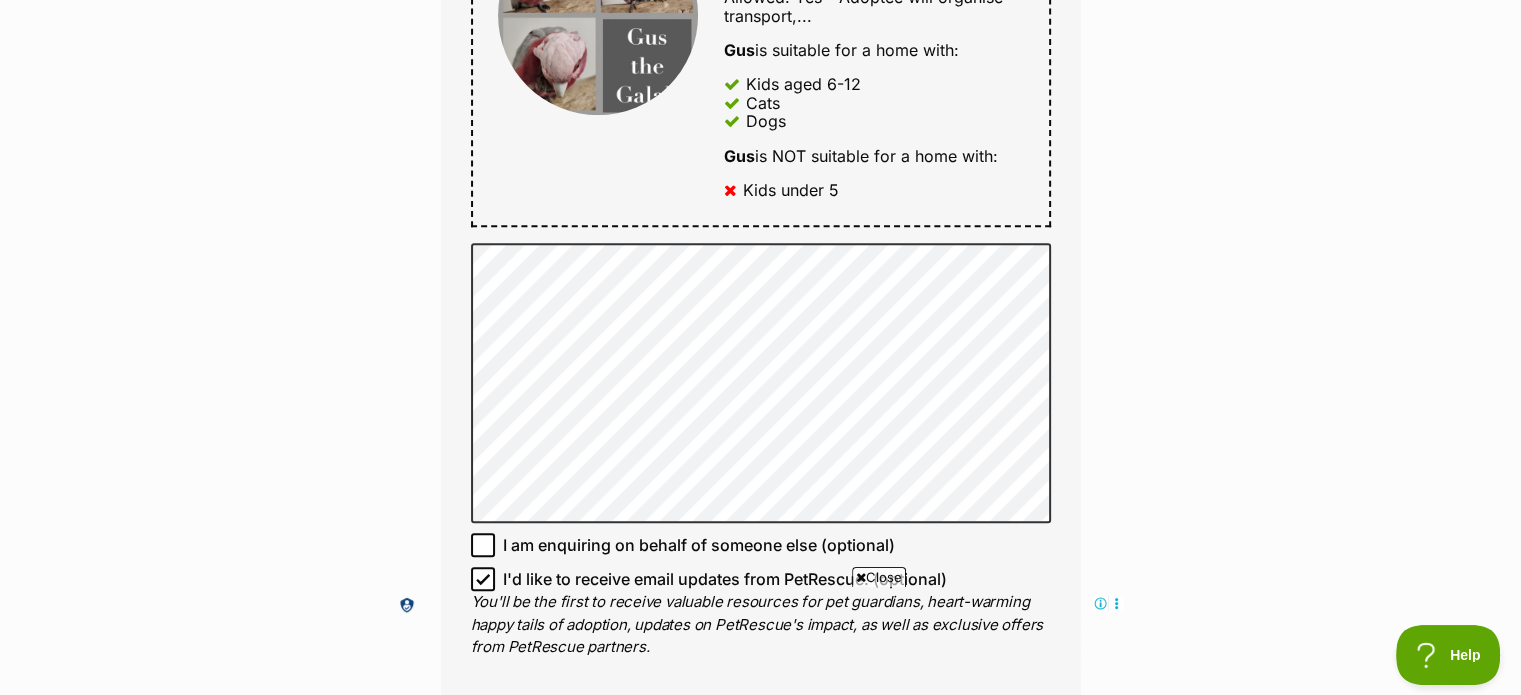 click at bounding box center [861, 577] 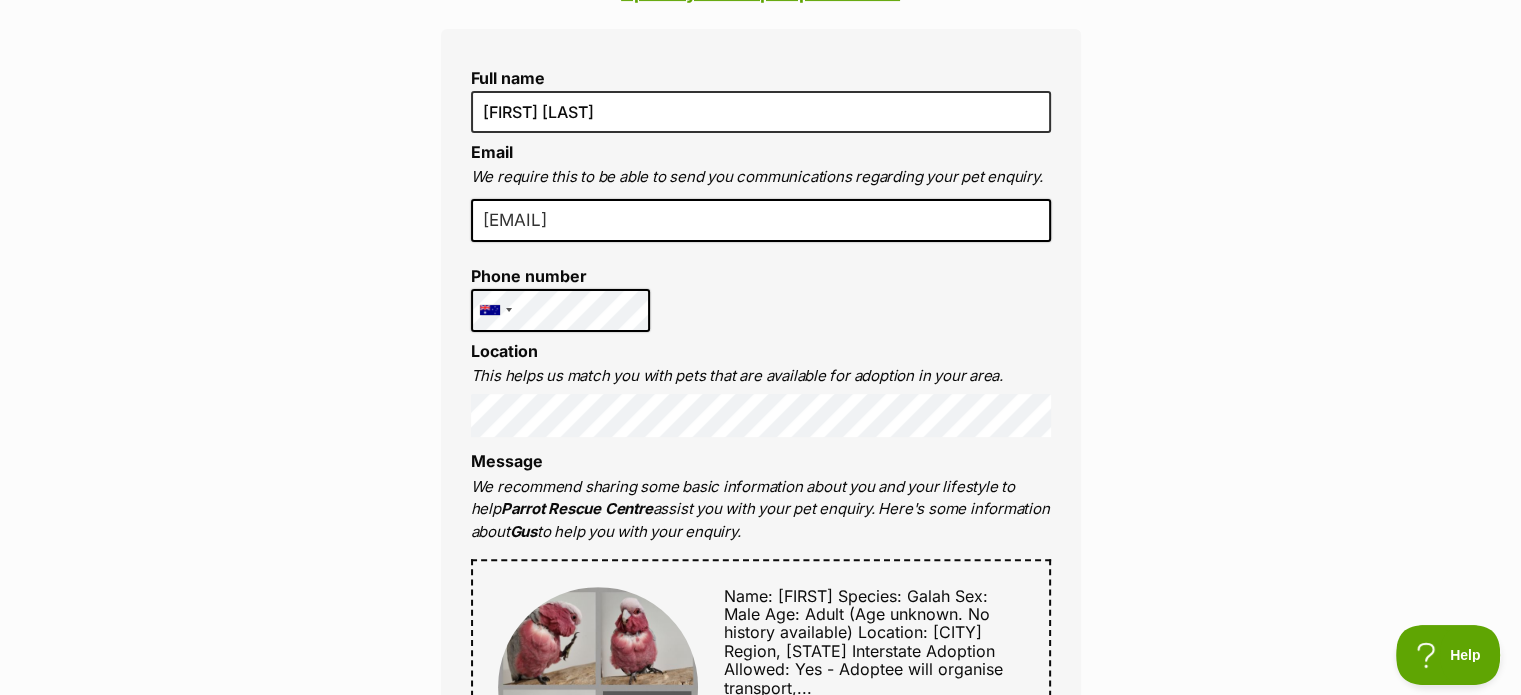 scroll, scrollTop: 527, scrollLeft: 0, axis: vertical 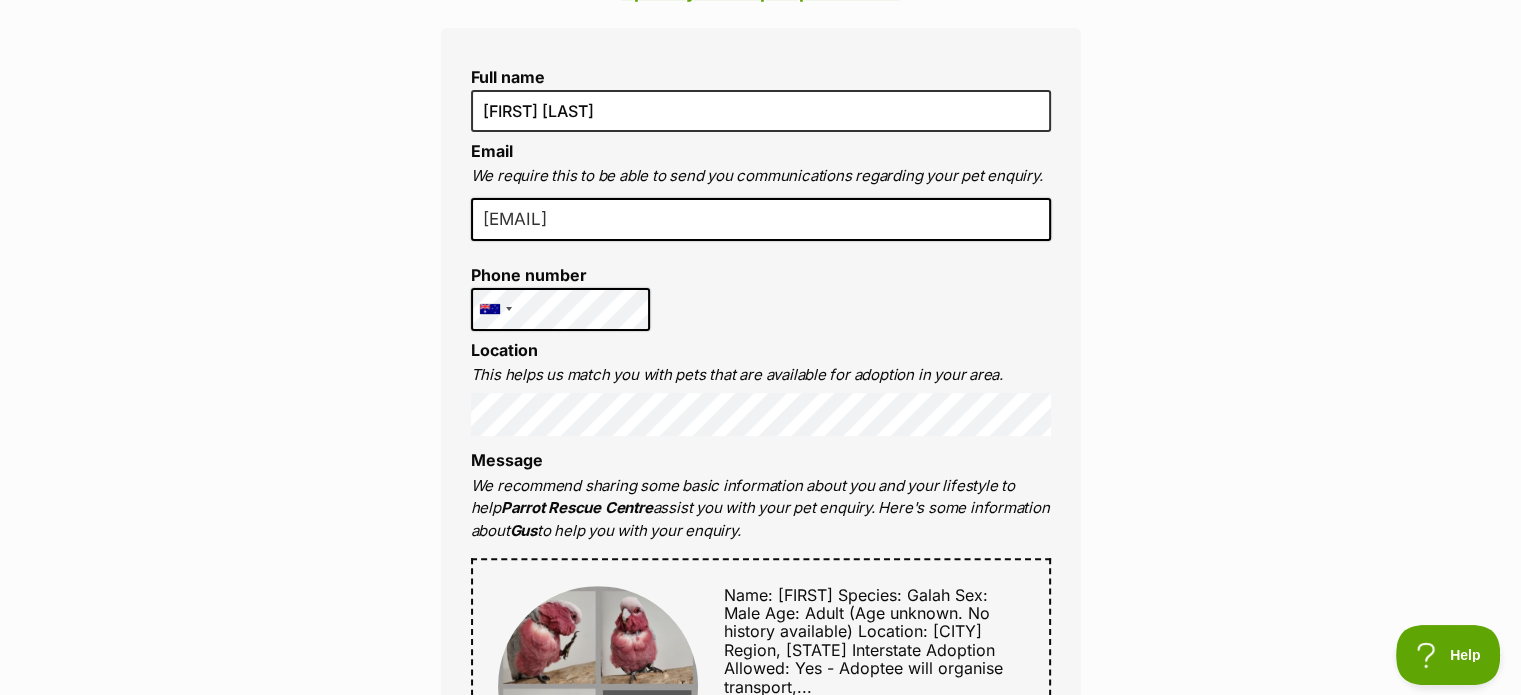 drag, startPoint x: 851, startPoint y: 316, endPoint x: 356, endPoint y: 408, distance: 503.4769 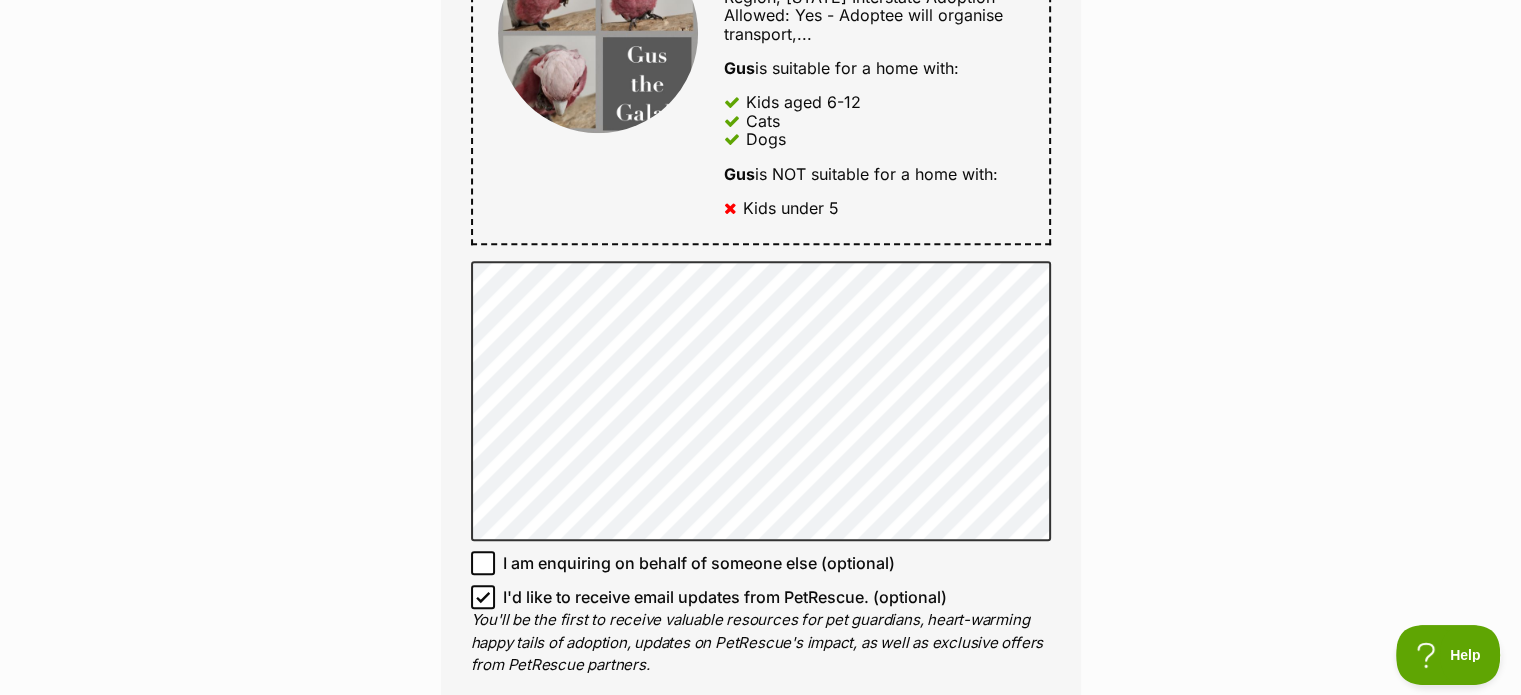 scroll, scrollTop: 1179, scrollLeft: 0, axis: vertical 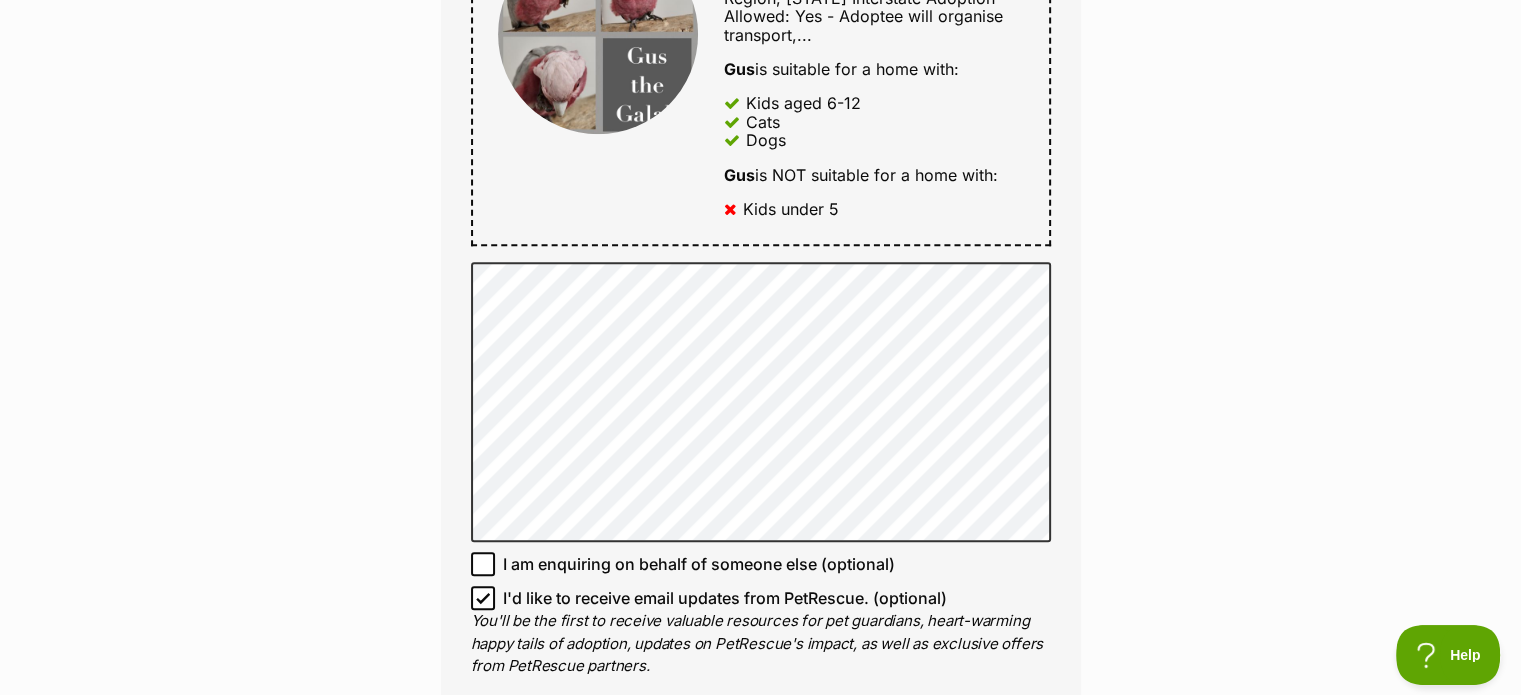 click on "Full name Oscar Vanegas
Email
We require this to be able to send you communications regarding your pet enquiry.
osvanegasm@gmail.com
Phone number United States +1 United Kingdom +44 Afghanistan (‫افغانستان‬‎) +93 Albania (Shqipëri) +355 Algeria (‫الجزائر‬‎) +213 American Samoa +1684 Andorra +376 Angola +244 Anguilla +1264 Antigua and Barbuda +1268 Argentina +54 Armenia (Հայաստան) +374 Aruba +297 Australia +61 Austria (Österreich) +43 Azerbaijan (Azərbaycan) +994 Bahamas +1242 Bahrain (‫البحرين‬‎) +973 Bangladesh (বাংলাদেশ) +880 Barbados +1246 Belarus (Беларусь) +375 Belgium (België) +32 Belize +501 Benin (Bénin) +229 Bermuda +1441 Bhutan (འབྲུག) +975 Bolivia +591 Bosnia and Herzegovina (Босна и Херцеговина) +387 Botswana +267 Brazil (Brasil) +55 British Indian Ocean Territory +246 British Virgin Islands +1284 Brunei +673 Bulgaria (България) +359 Burkina Faso +226 +257 +855 +1" at bounding box center (761, 54) 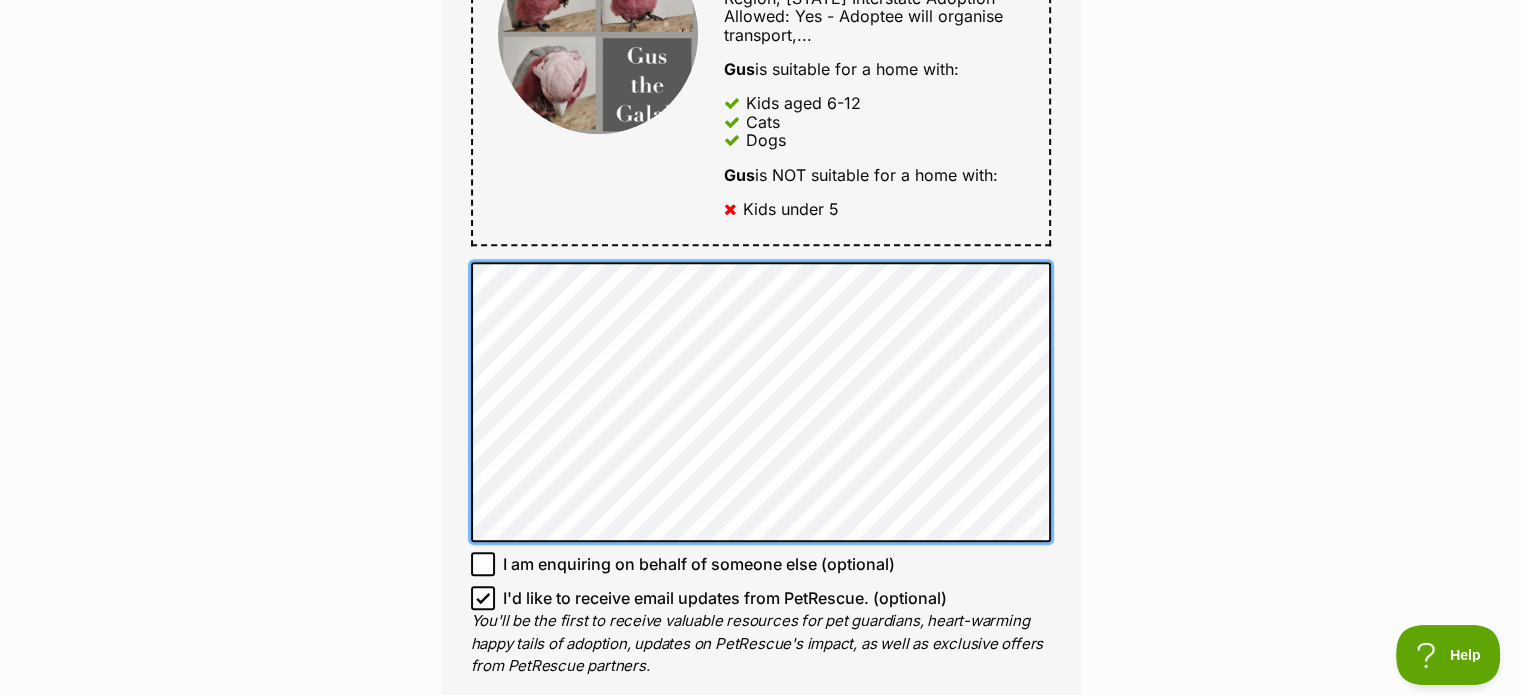 click on "Full name Oscar Vanegas
Email
We require this to be able to send you communications regarding your pet enquiry.
osvanegasm@gmail.com
Phone number United States +1 United Kingdom +44 Afghanistan (‫افغانستان‬‎) +93 Albania (Shqipëri) +355 Algeria (‫الجزائر‬‎) +213 American Samoa +1684 Andorra +376 Angola +244 Anguilla +1264 Antigua and Barbuda +1268 Argentina +54 Armenia (Հայաստան) +374 Aruba +297 Australia +61 Austria (Österreich) +43 Azerbaijan (Azərbaycan) +994 Bahamas +1242 Bahrain (‫البحرين‬‎) +973 Bangladesh (বাংলাদেশ) +880 Barbados +1246 Belarus (Беларусь) +375 Belgium (België) +32 Belize +501 Benin (Bénin) +229 Bermuda +1441 Bhutan (འབྲུག) +975 Bolivia +591 Bosnia and Herzegovina (Босна и Херцеговина) +387 Botswana +267 Brazil (Brasil) +55 British Indian Ocean Territory +246 British Virgin Islands +1284 Brunei +673 Bulgaria (България) +359 Burkina Faso +226 +257 +855 +1" at bounding box center (761, 54) 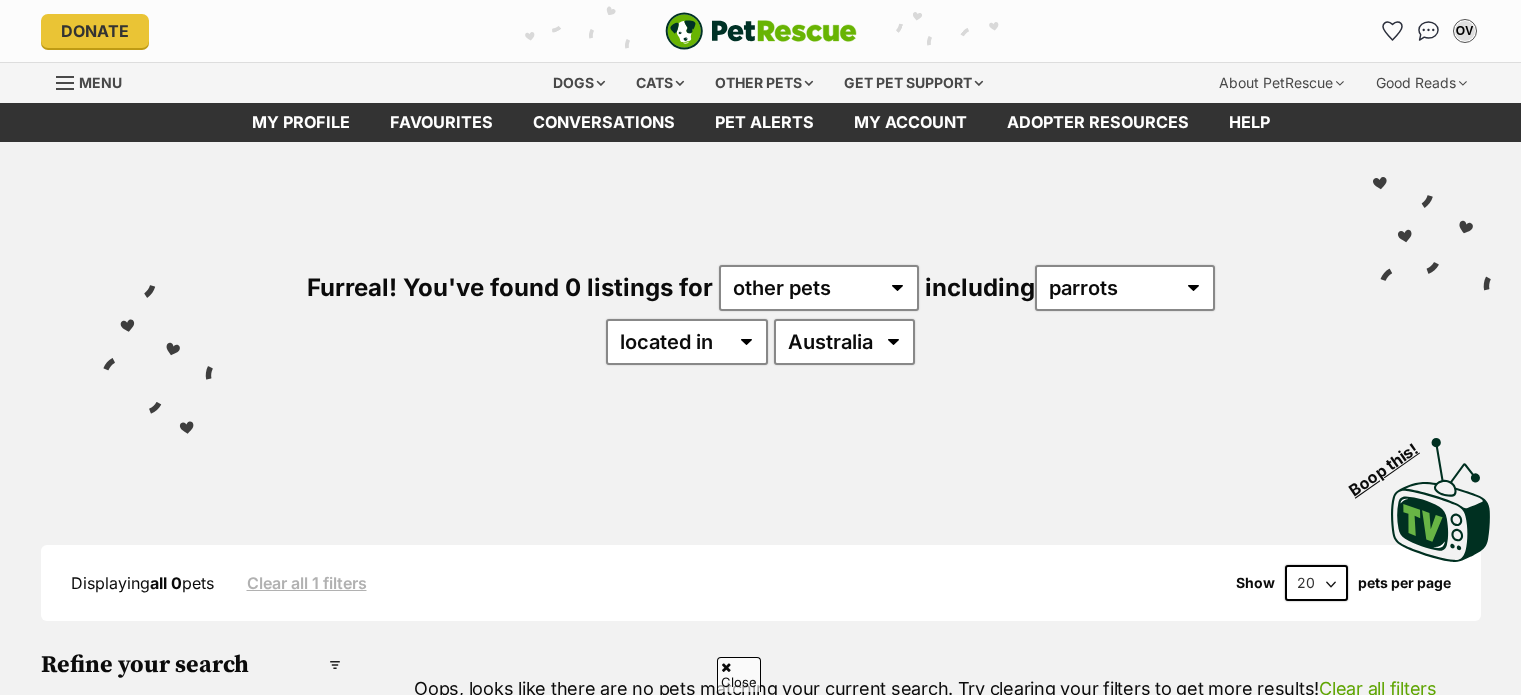 scroll, scrollTop: 632, scrollLeft: 0, axis: vertical 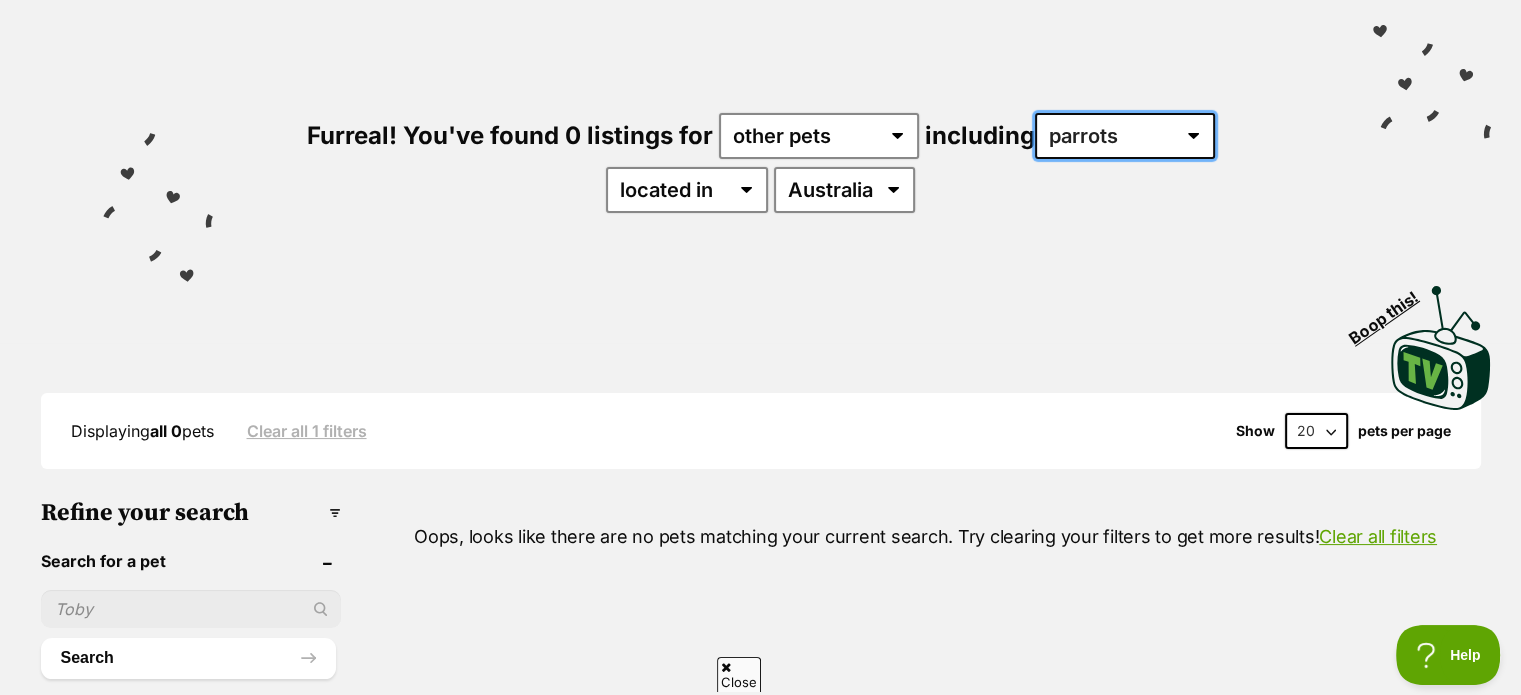 click on "all other pets
Birds
Chickens
Cows
Ducks
Ferrets
Fowls
Goats
Gooses
Guinea Pigs
Horses
Mice
Parrots
Pigs
Rabbits
Rats
Reptiles
Sheep" at bounding box center [1125, 136] 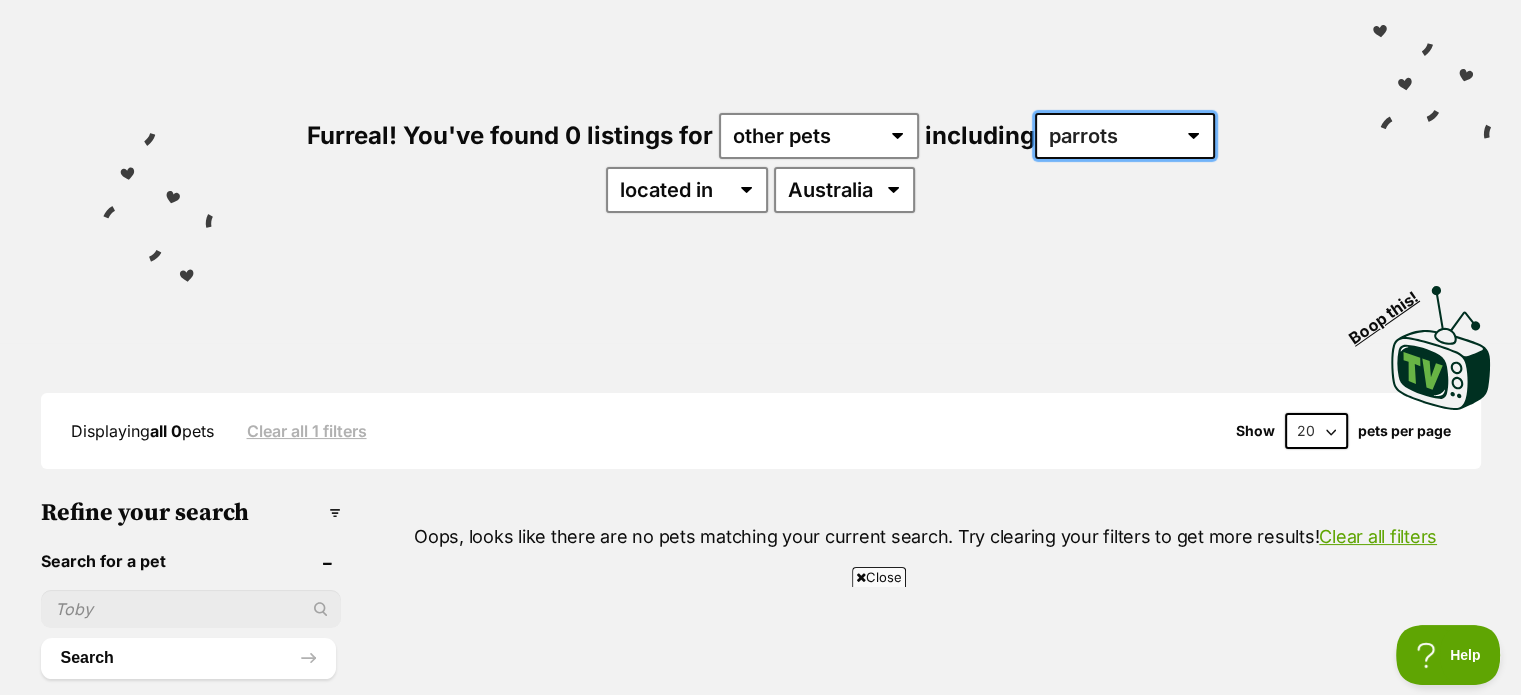 select on "Birds" 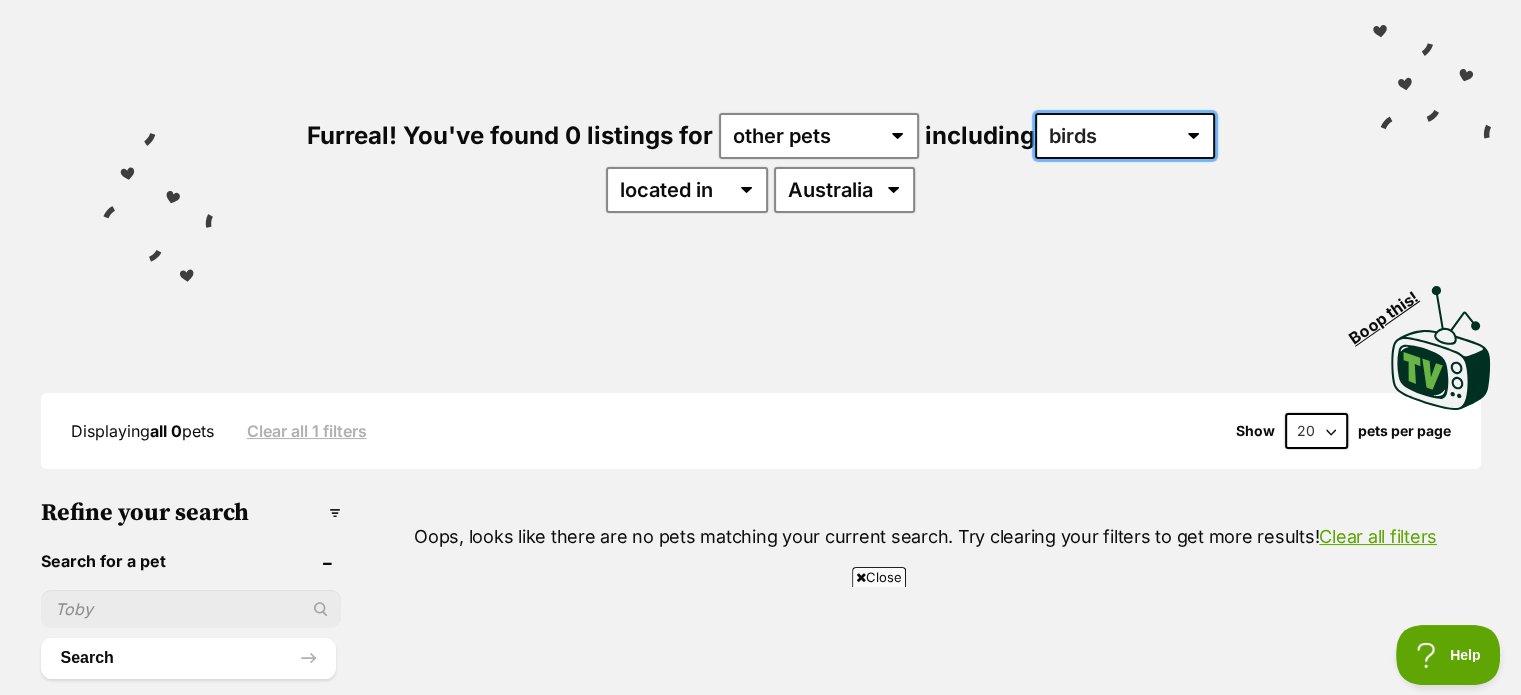 click on "all other pets
Birds
Chickens
Cows
Ducks
Ferrets
Fowls
Goats
Gooses
Guinea Pigs
Horses
Mice
Parrots
Pigs
Rabbits
Rats
Reptiles
Sheep" at bounding box center (1125, 136) 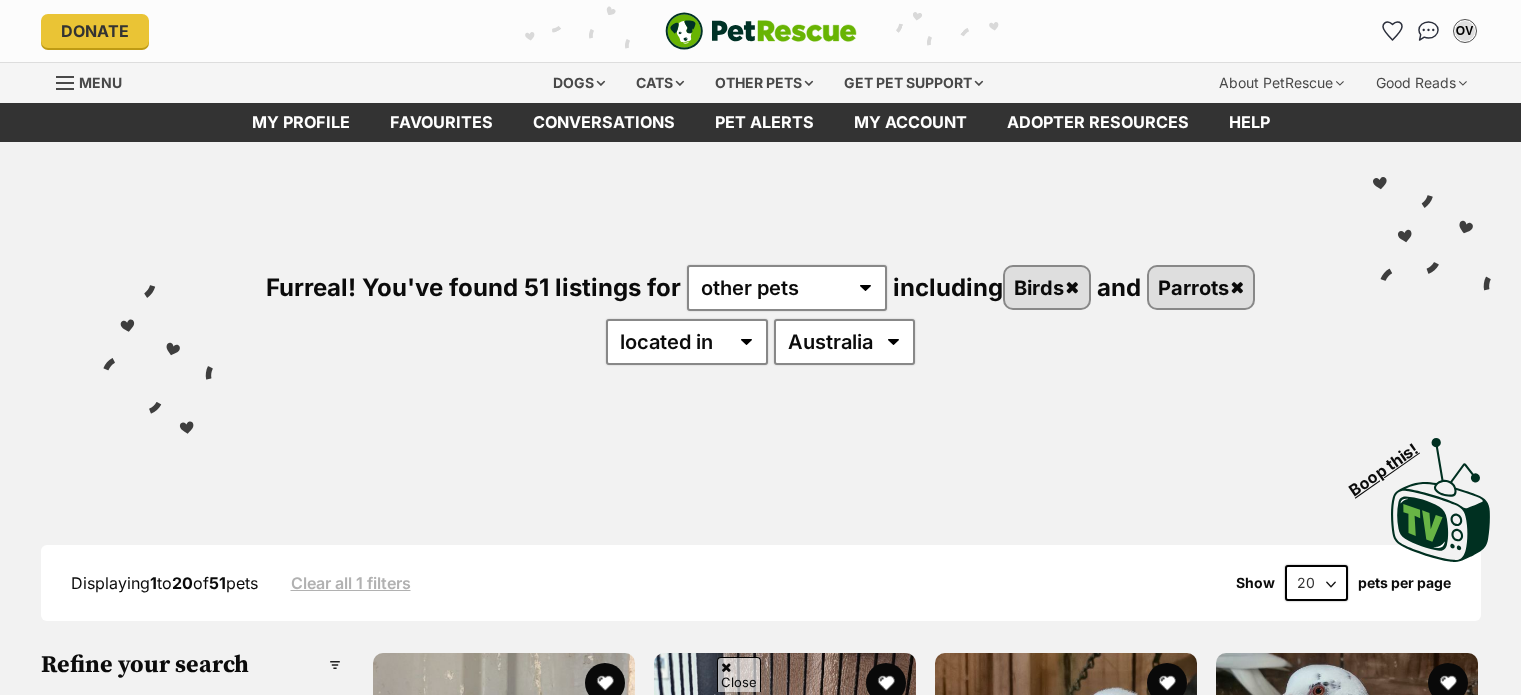 scroll, scrollTop: 563, scrollLeft: 0, axis: vertical 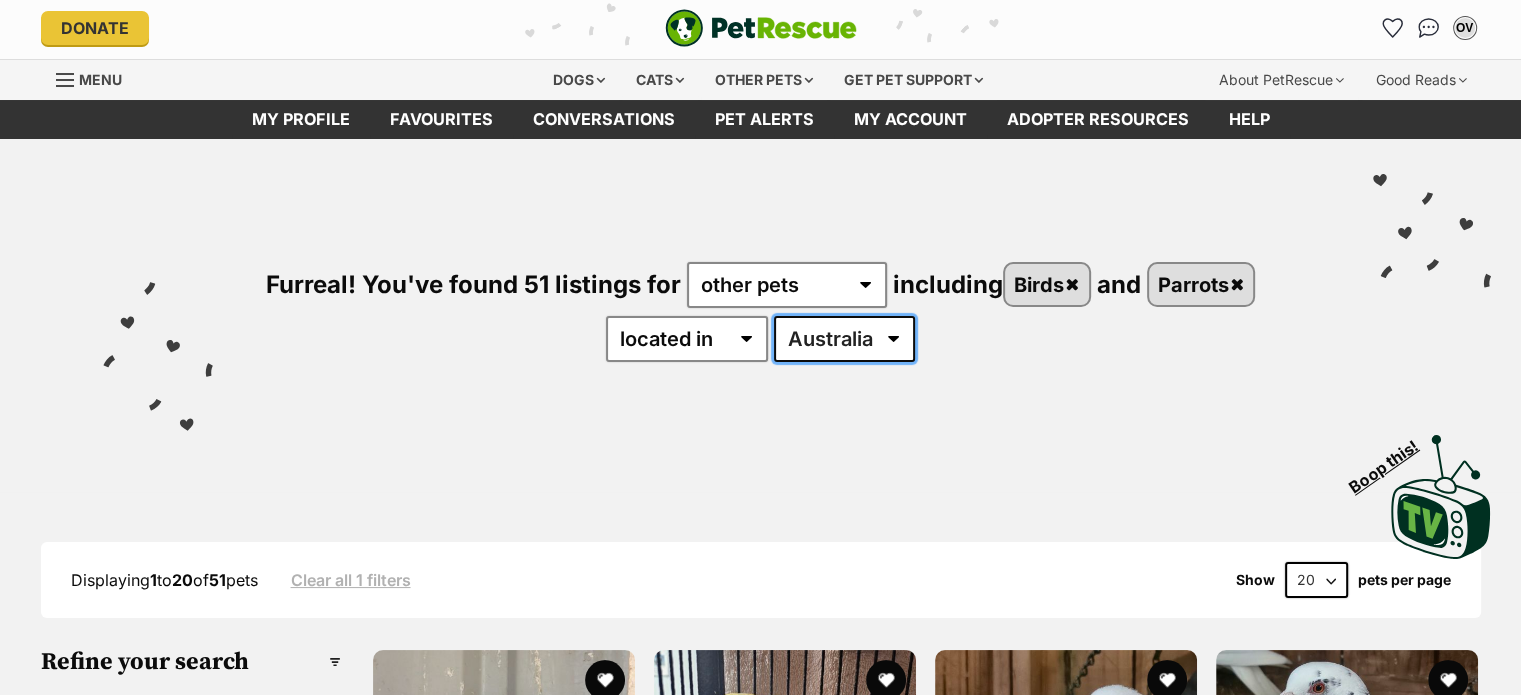 click on "Australia
NSW
VIC
WA" at bounding box center (844, 339) 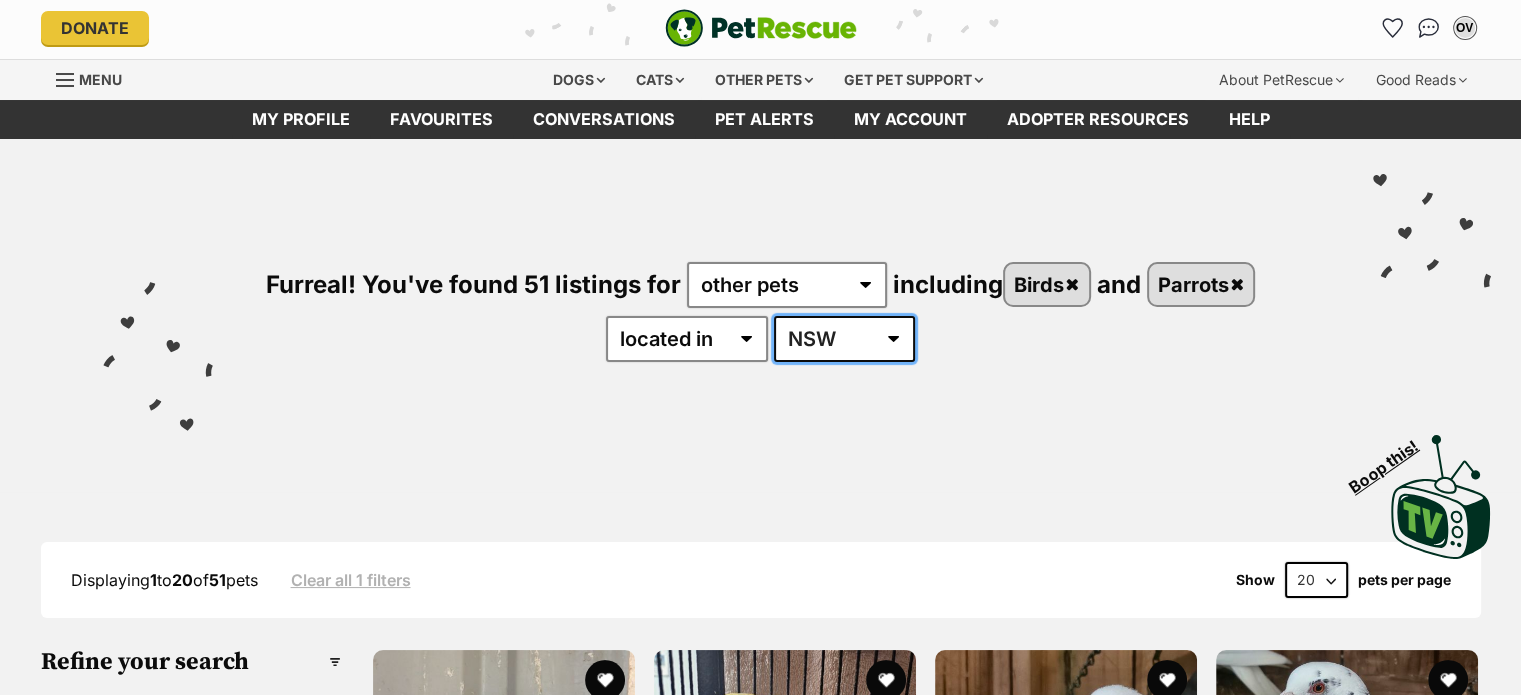 click on "Australia
NSW
VIC
WA" at bounding box center (844, 339) 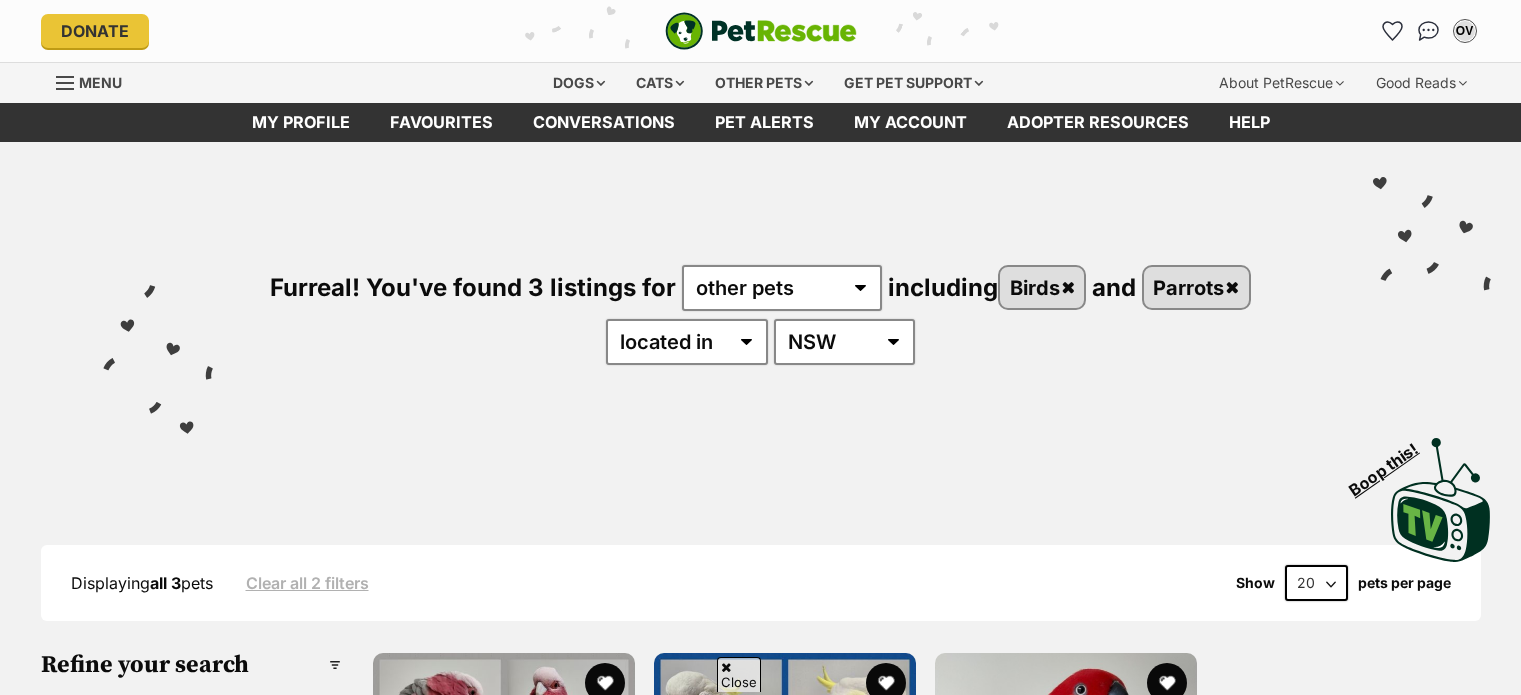 scroll, scrollTop: 524, scrollLeft: 0, axis: vertical 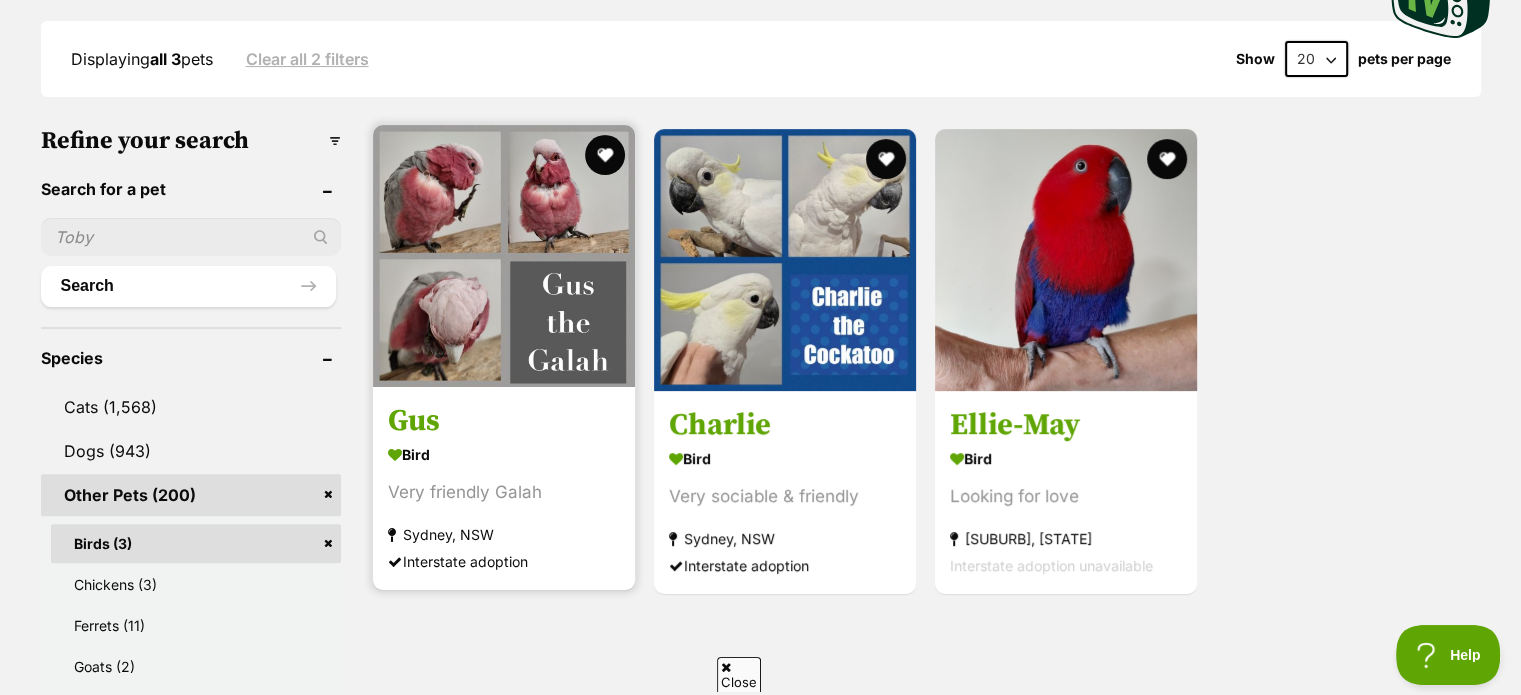 click on "Gus
Bird
Very friendly Galah
Sydney, NSW
Interstate adoption" at bounding box center (504, 357) 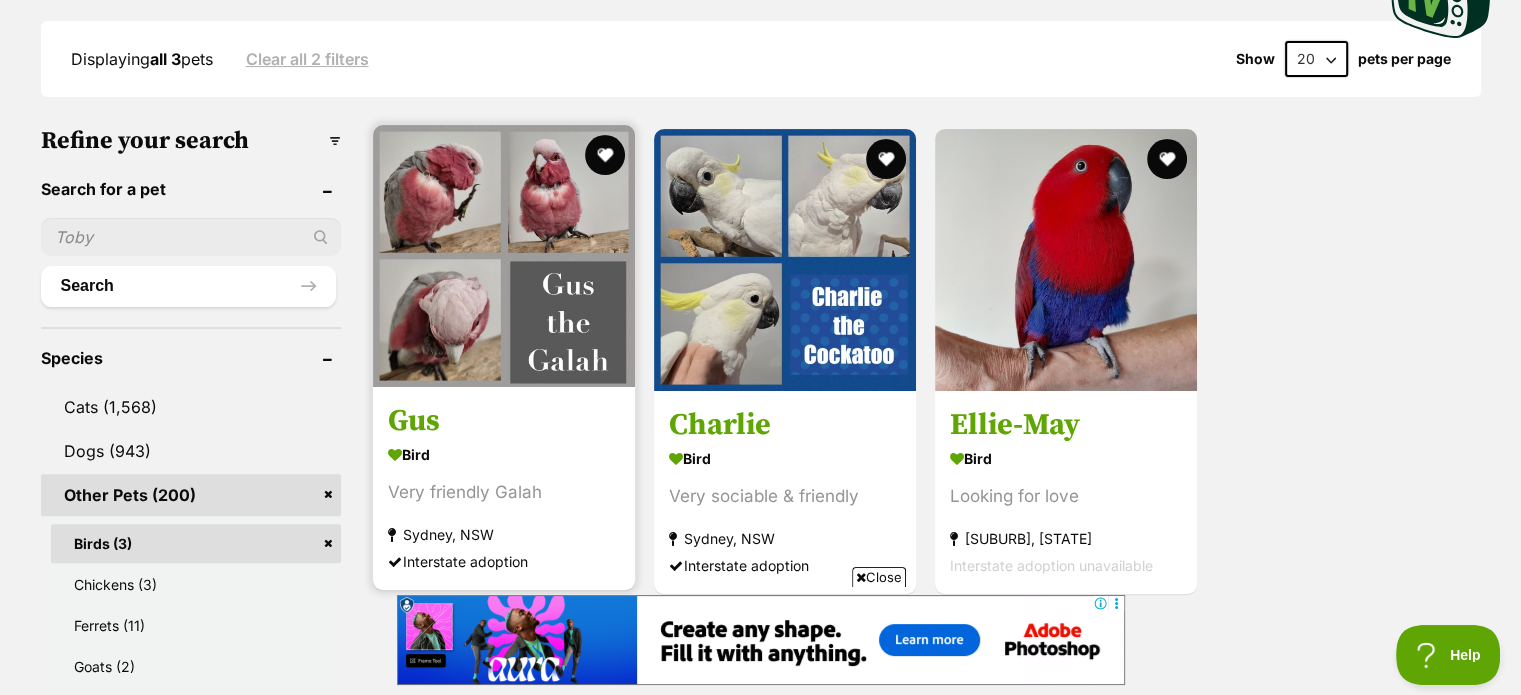 scroll, scrollTop: 0, scrollLeft: 0, axis: both 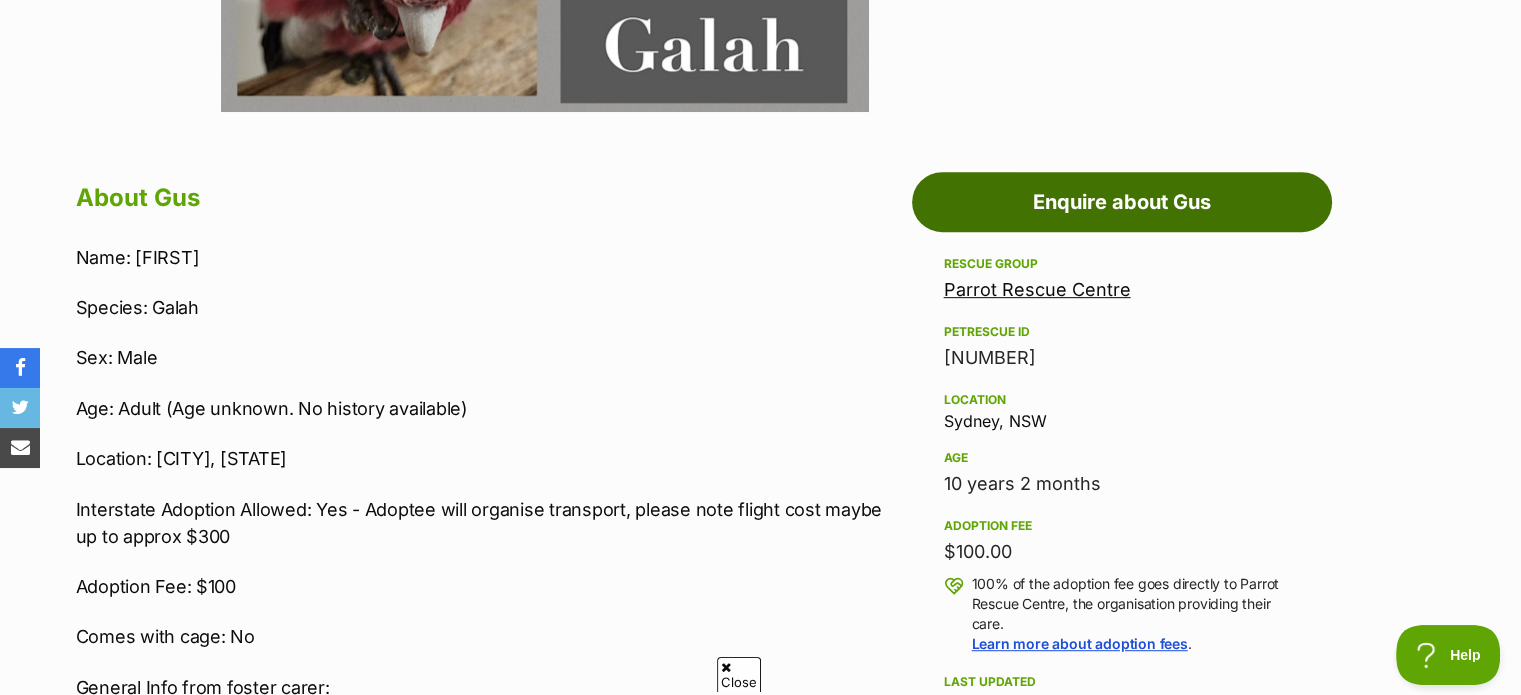 click on "Enquire about Gus" at bounding box center (1122, 202) 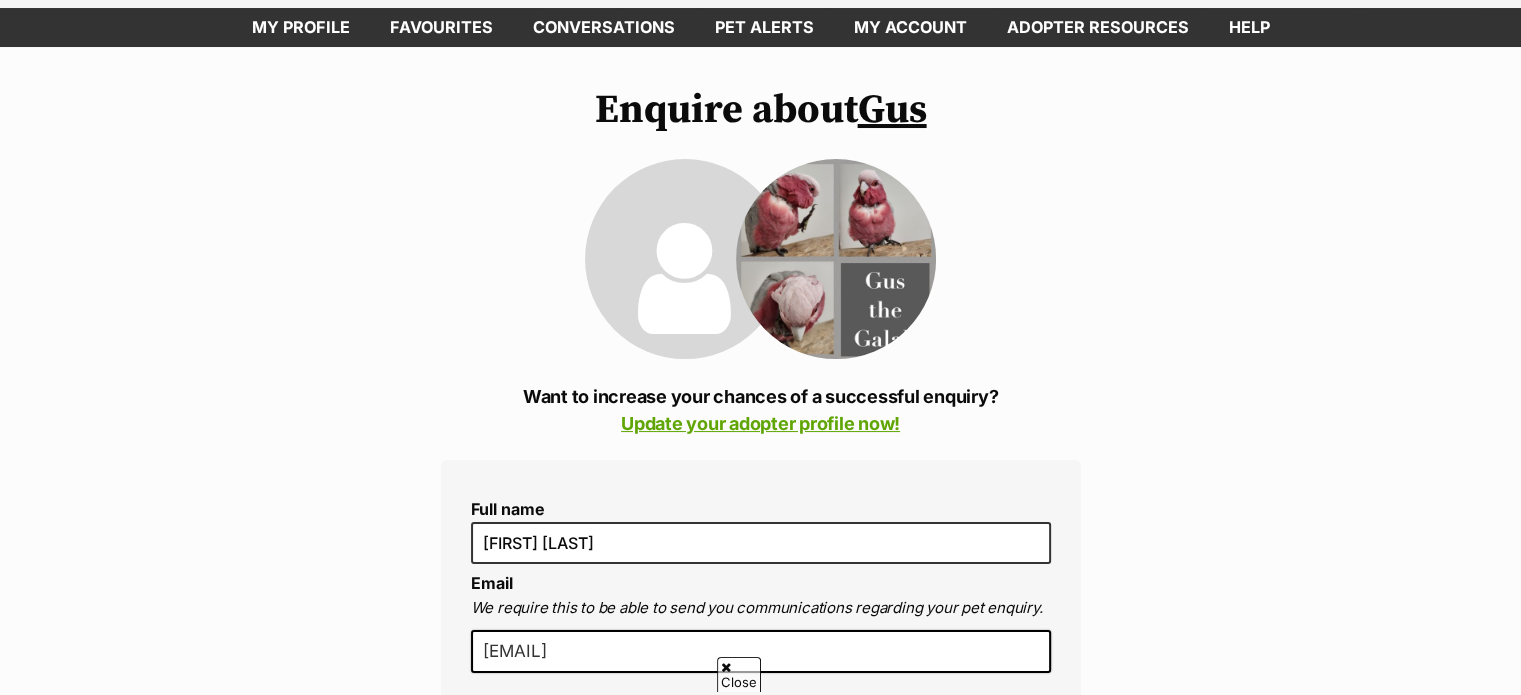 scroll, scrollTop: 324, scrollLeft: 0, axis: vertical 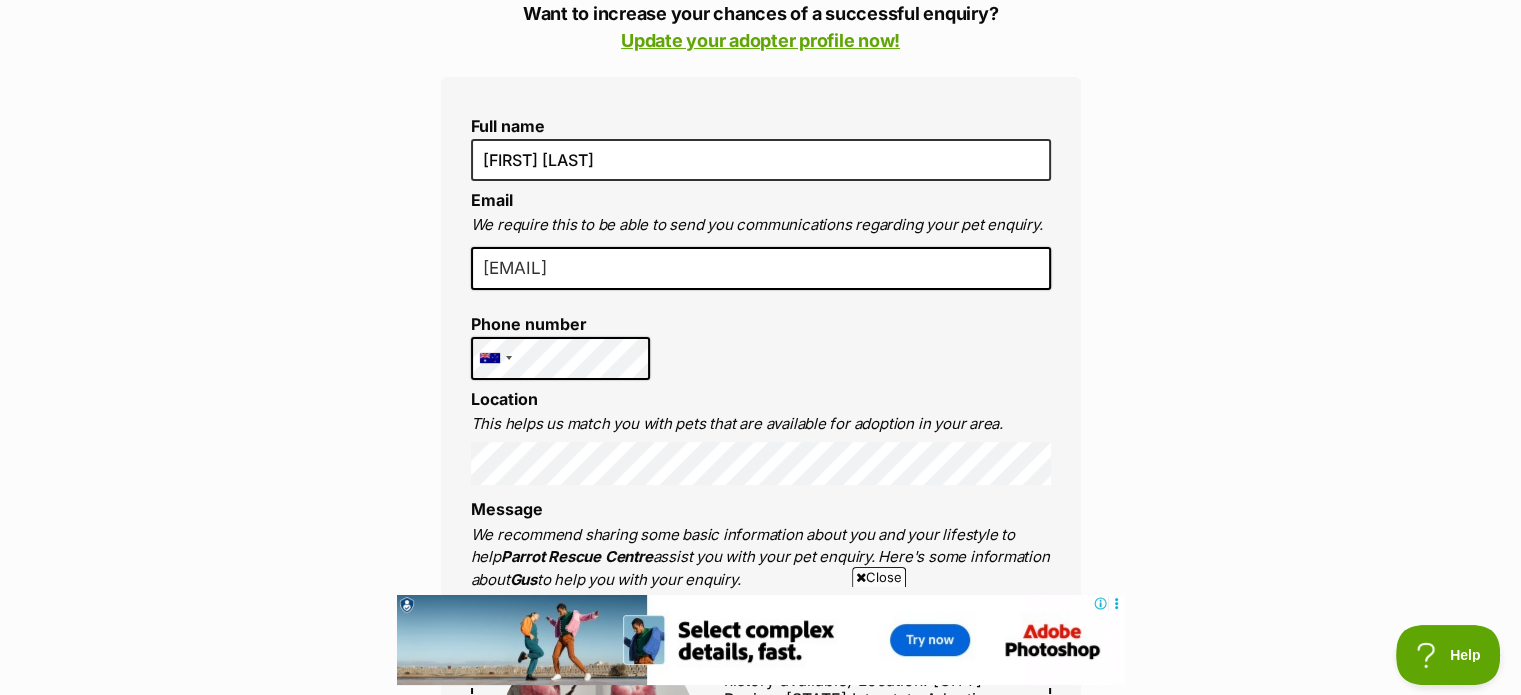 click at bounding box center (861, 577) 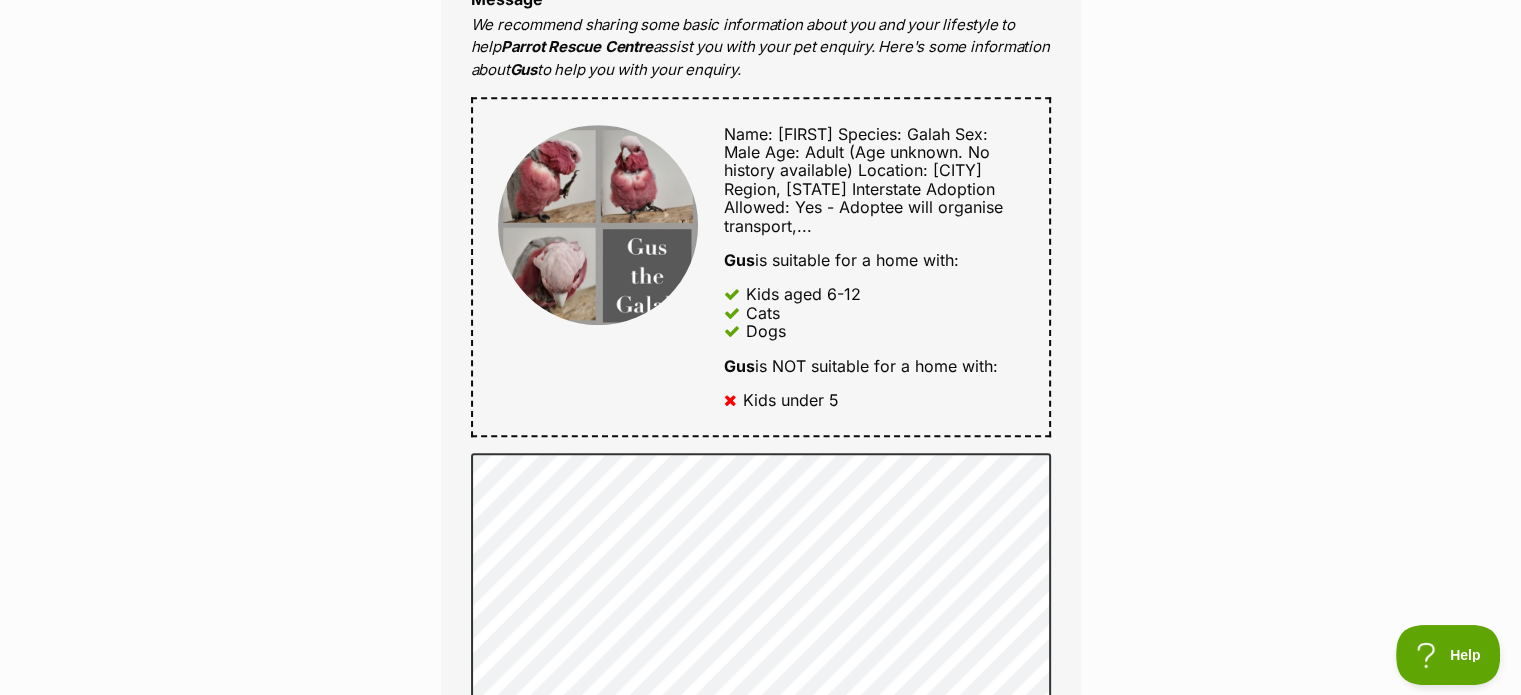 scroll, scrollTop: 987, scrollLeft: 0, axis: vertical 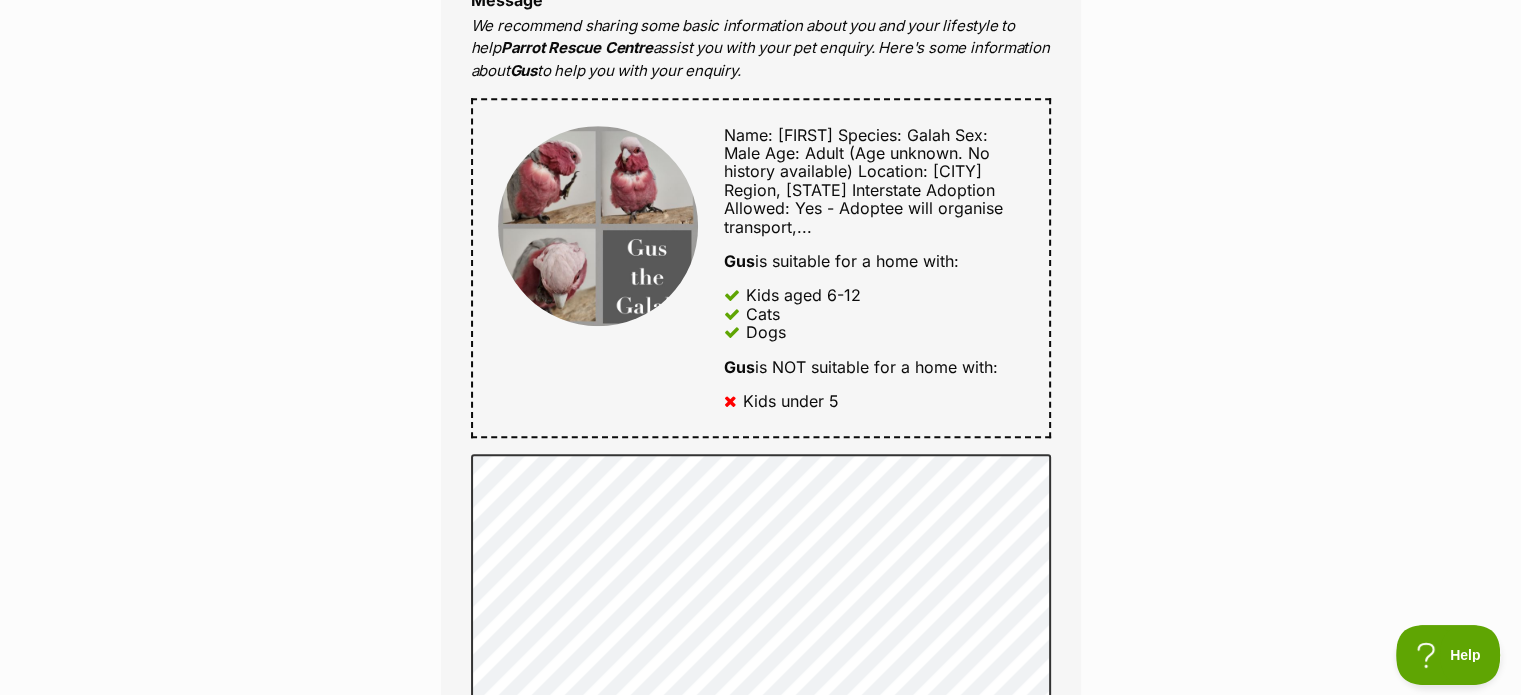 click on "Interstate Adoption Allowed: Yes - Adoptee will organise transport,..." at bounding box center (863, 208) 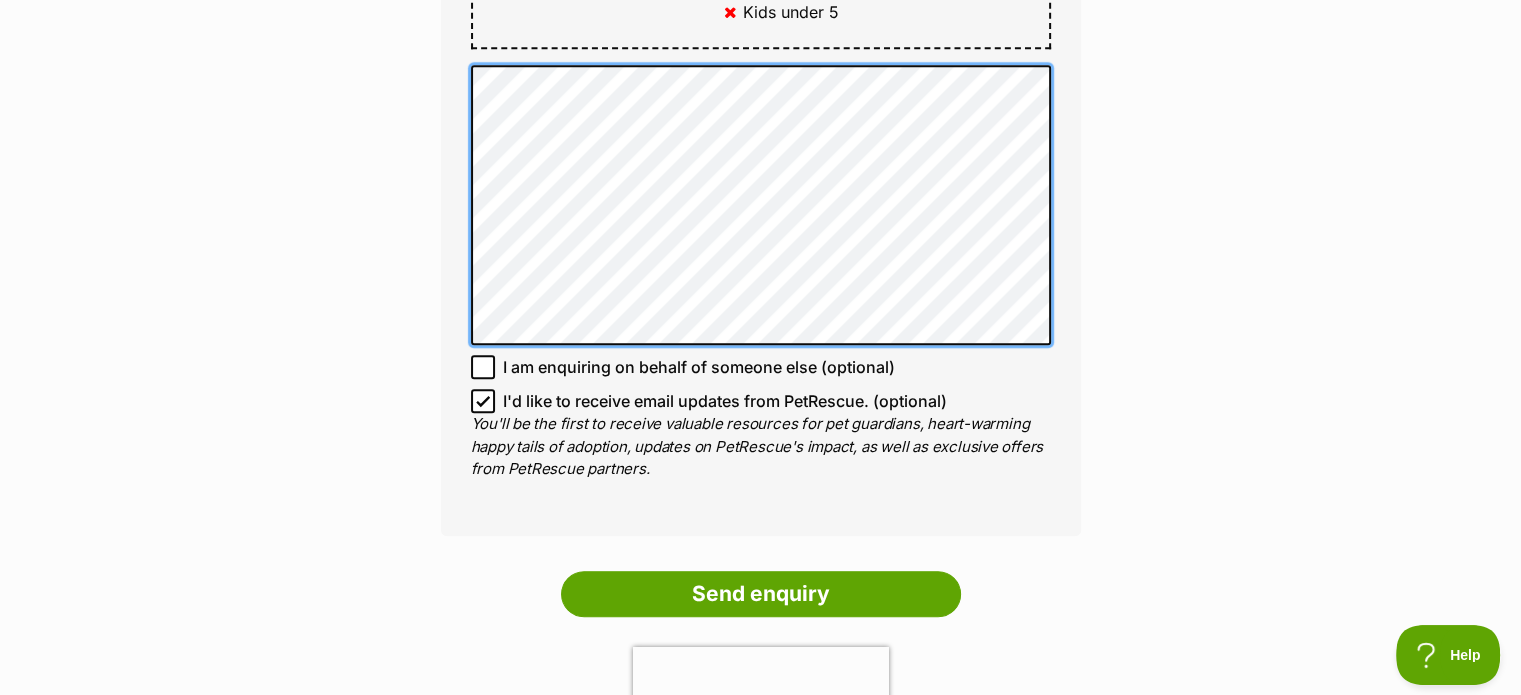 scroll, scrollTop: 1380, scrollLeft: 0, axis: vertical 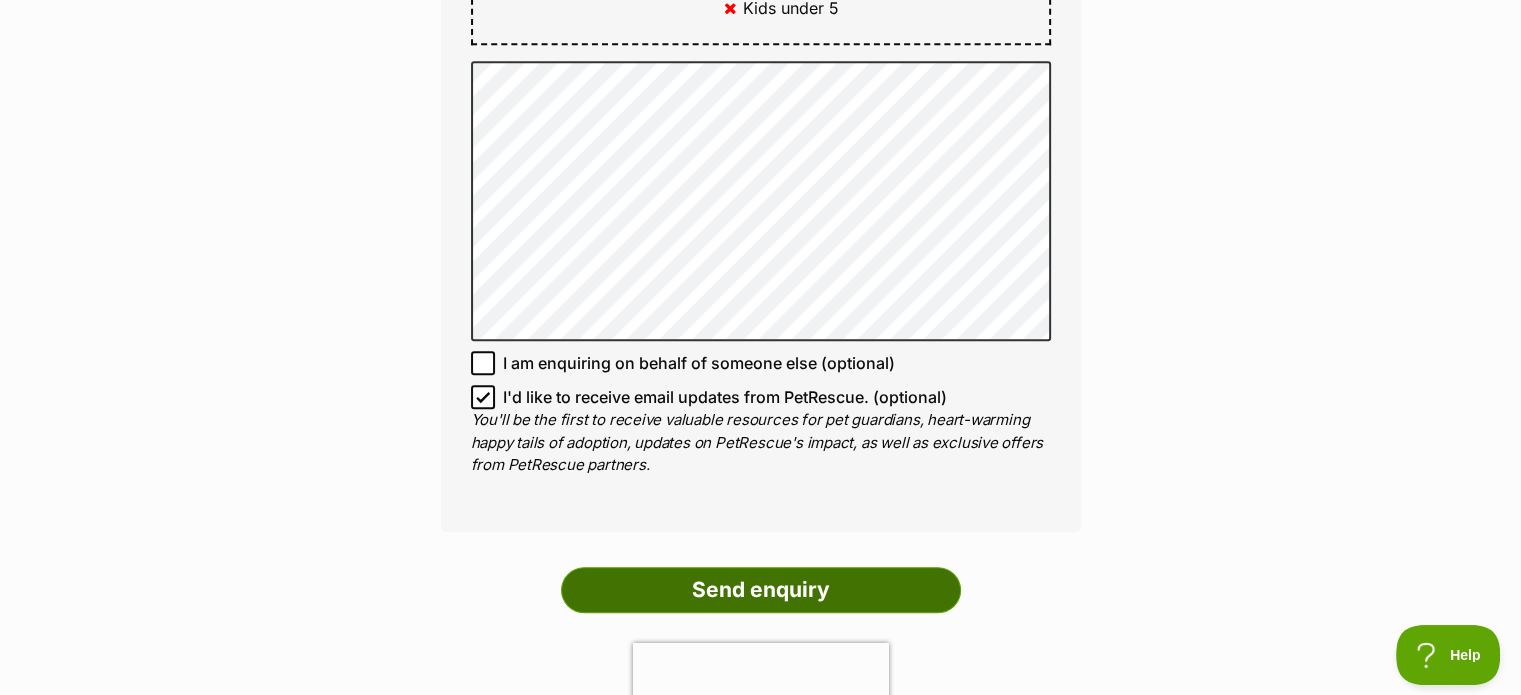 click on "Send enquiry" at bounding box center (761, 590) 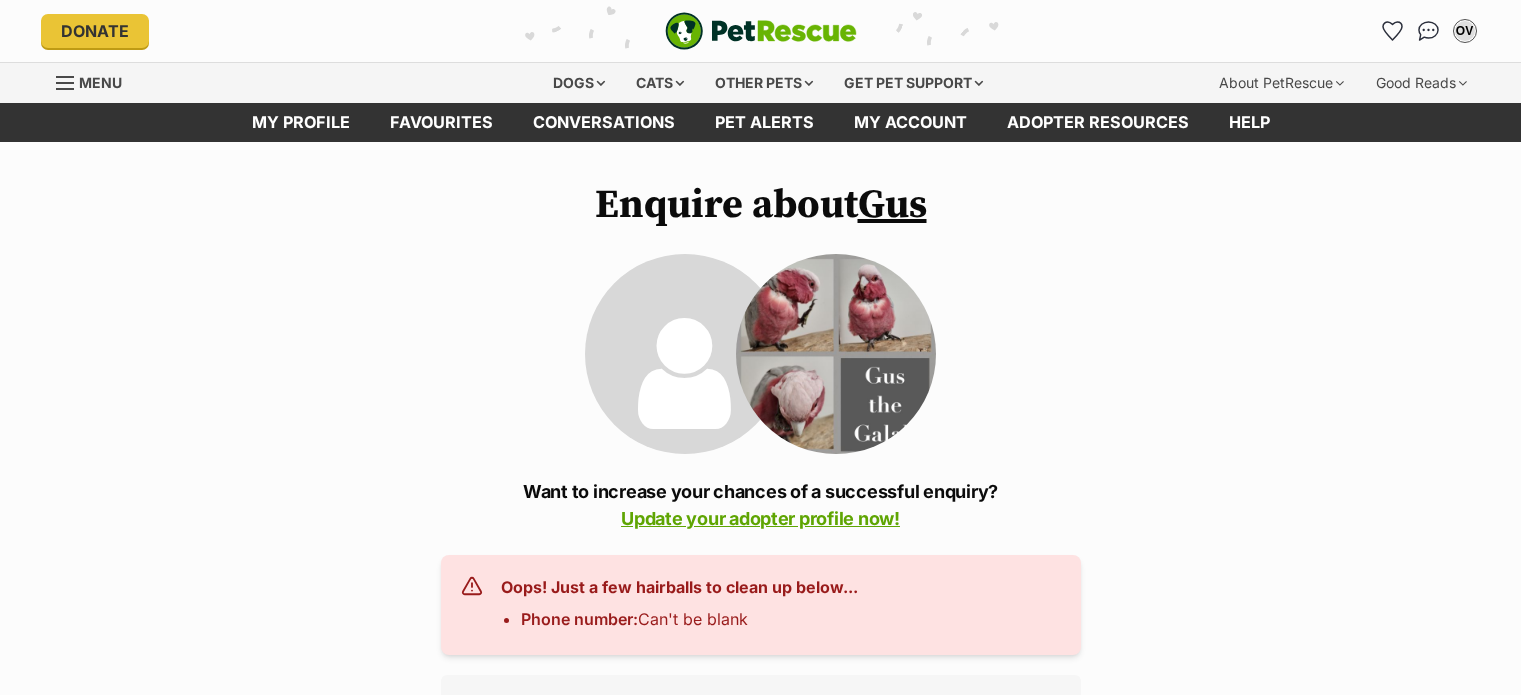 scroll, scrollTop: 0, scrollLeft: 0, axis: both 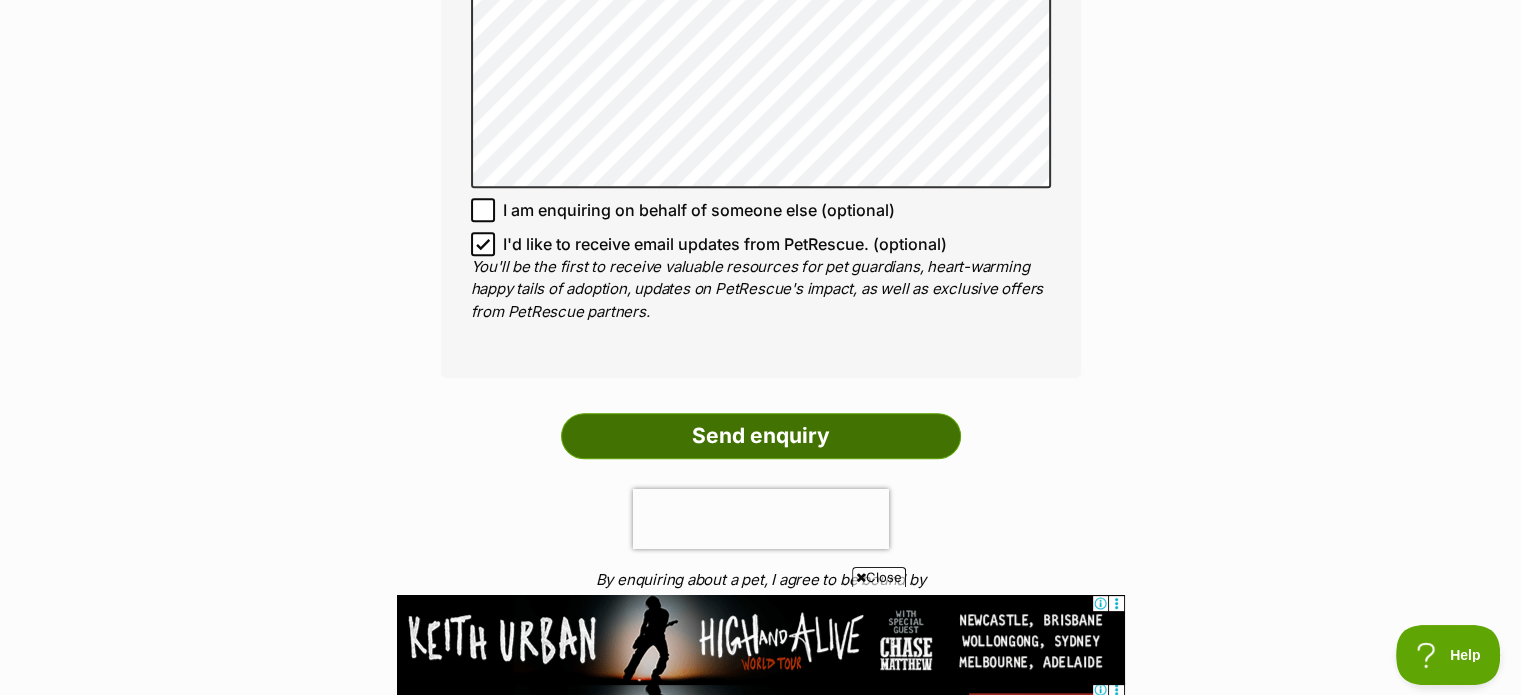 click on "Send enquiry" at bounding box center (761, 436) 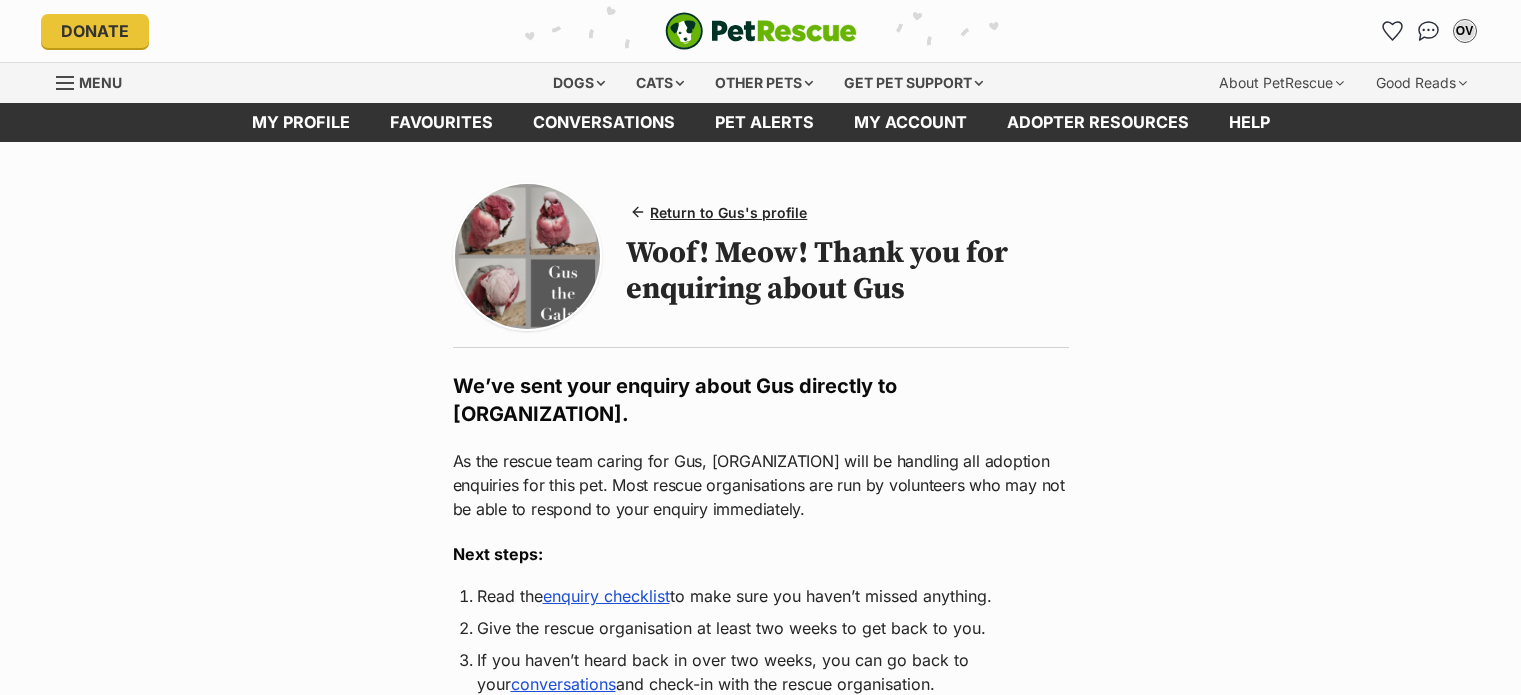 scroll, scrollTop: 0, scrollLeft: 0, axis: both 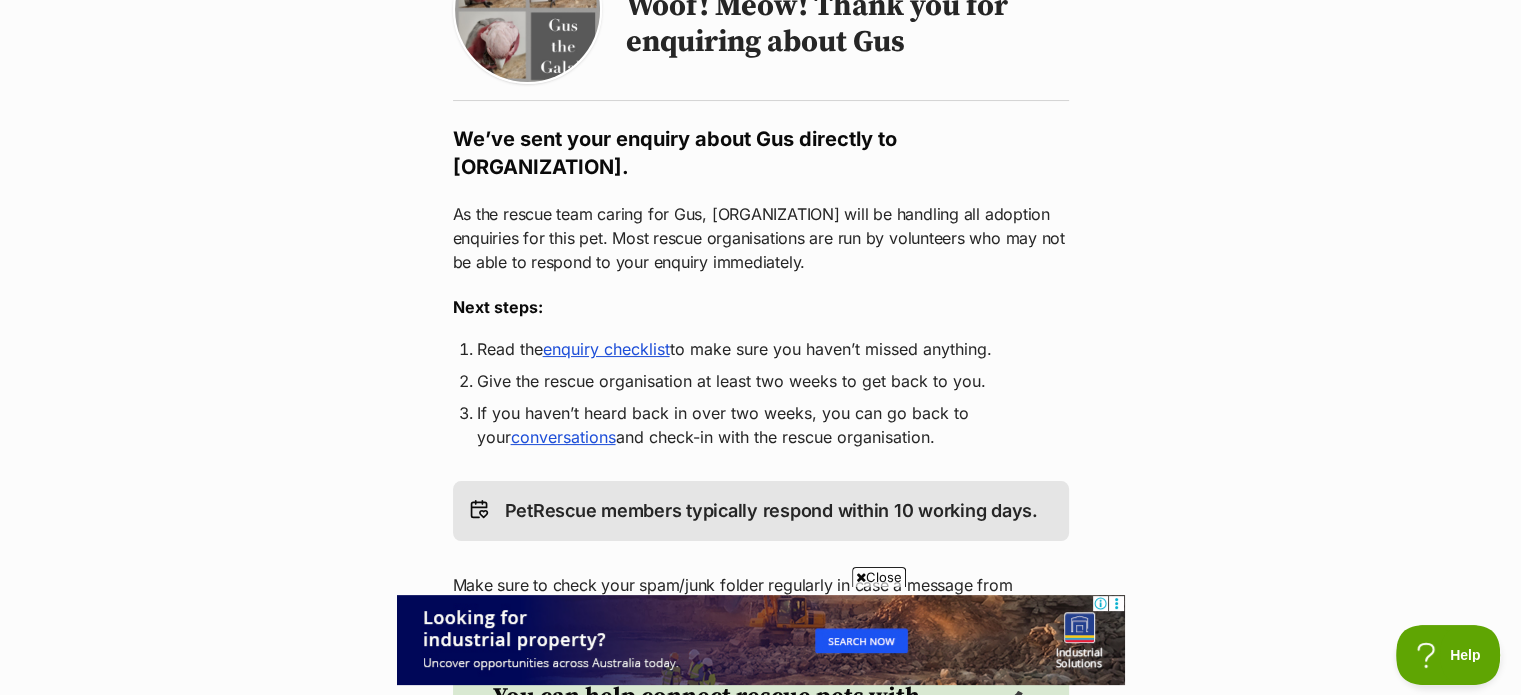 click on "enquiry checklist" at bounding box center [606, 349] 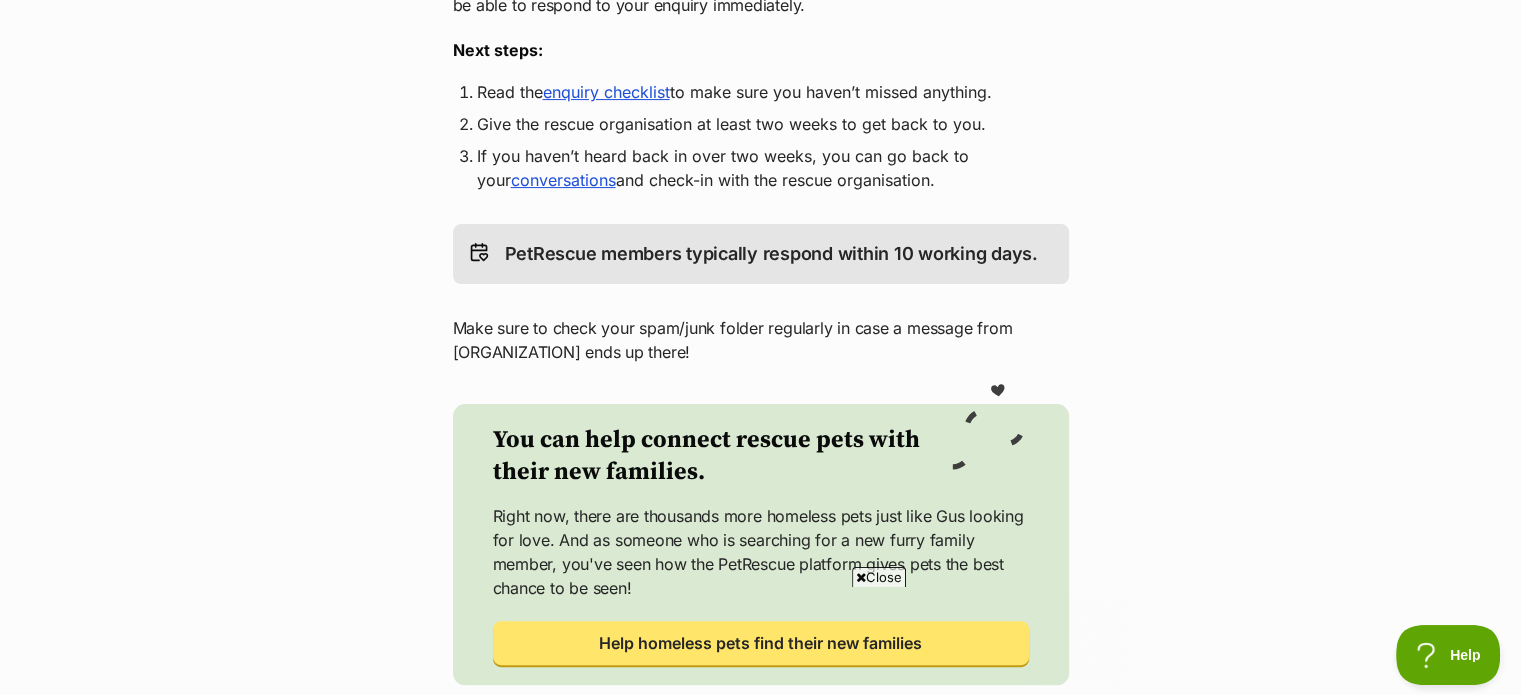 scroll, scrollTop: 0, scrollLeft: 0, axis: both 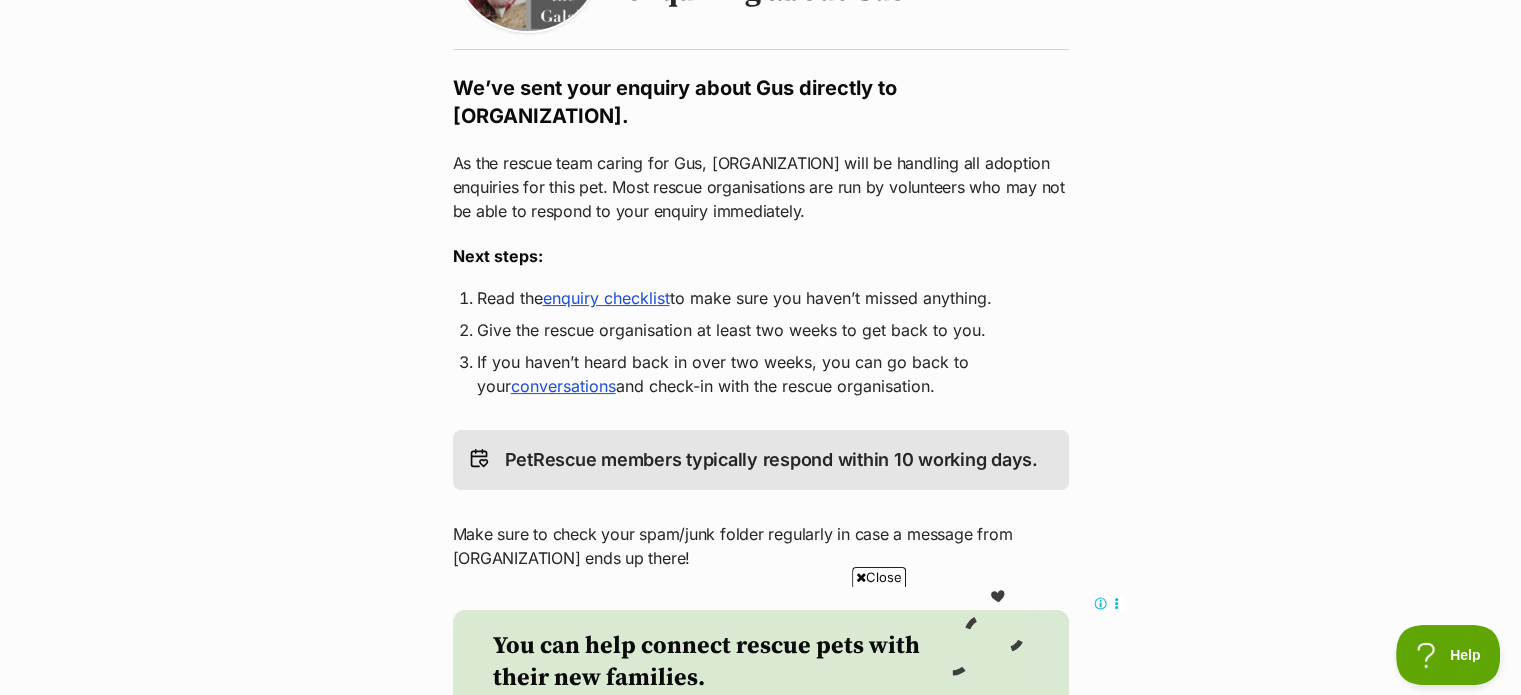 click on "enquiry checklist" at bounding box center [606, 298] 